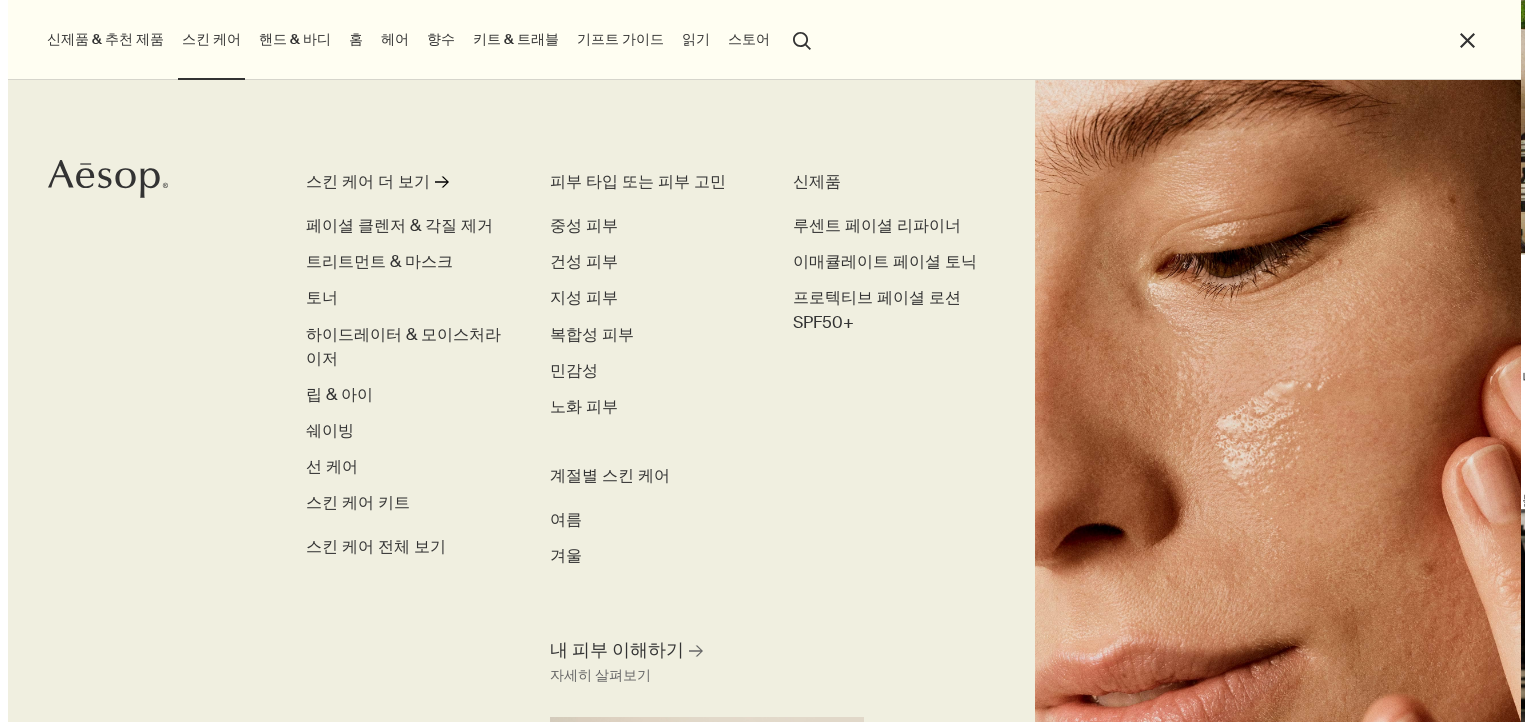 scroll, scrollTop: 0, scrollLeft: 0, axis: both 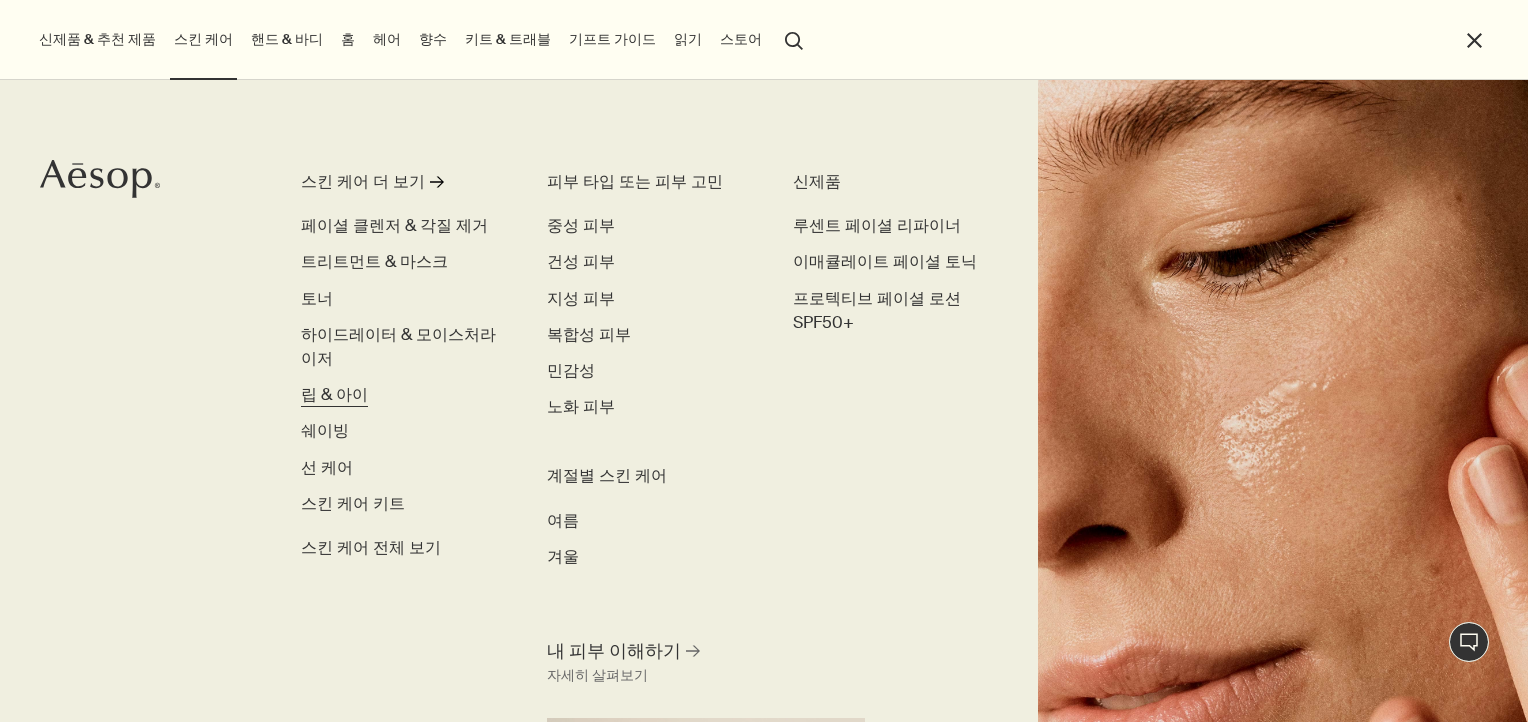 click on "립 & 아이" at bounding box center (334, 394) 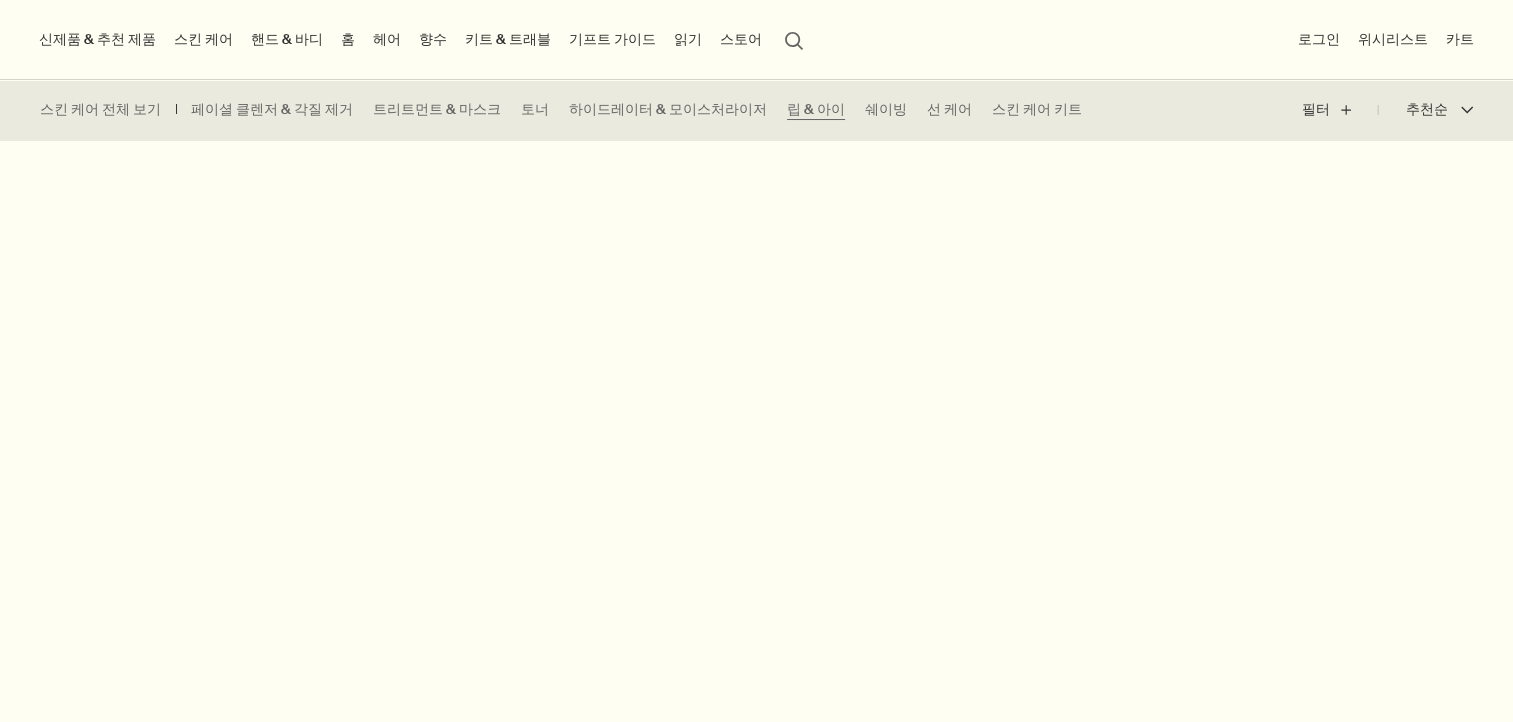 scroll, scrollTop: 1500, scrollLeft: 0, axis: vertical 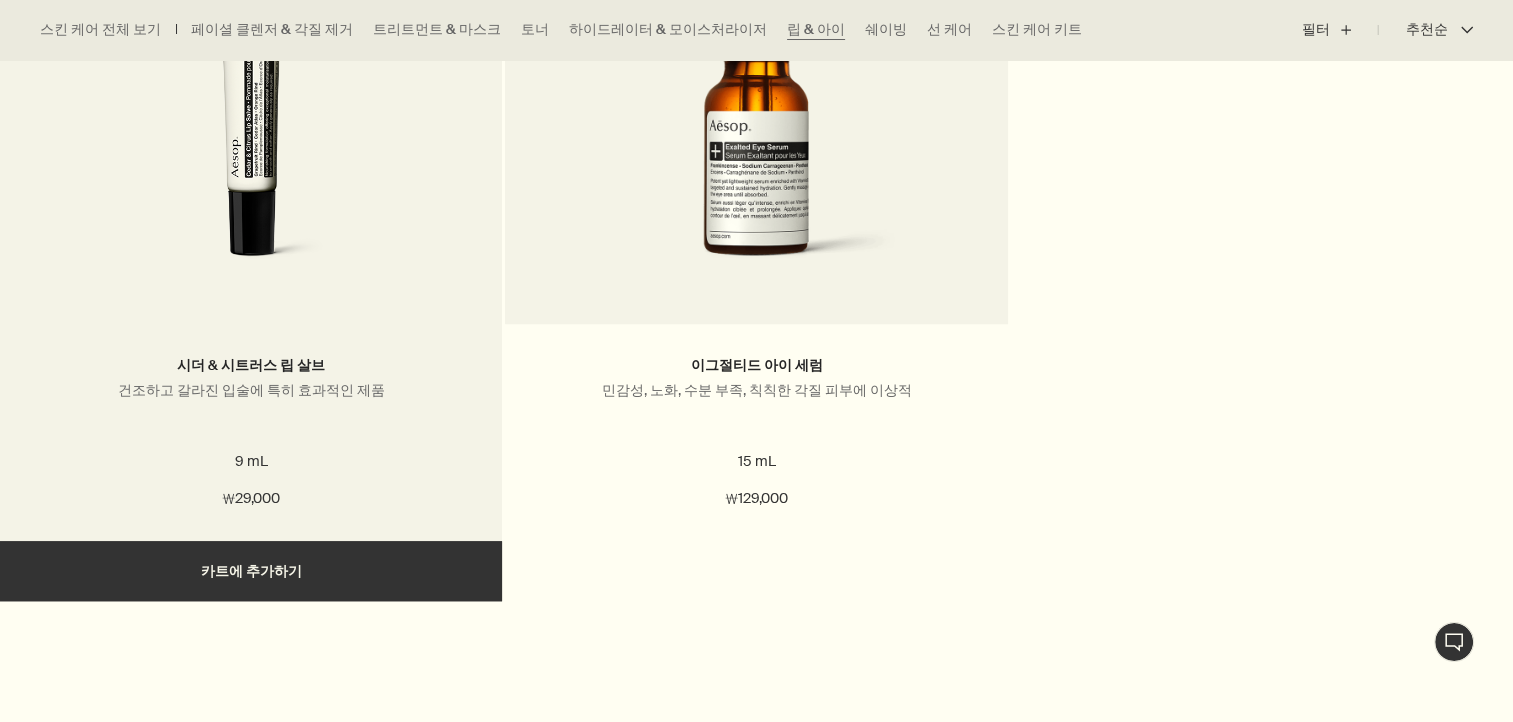 click at bounding box center [251, 109] 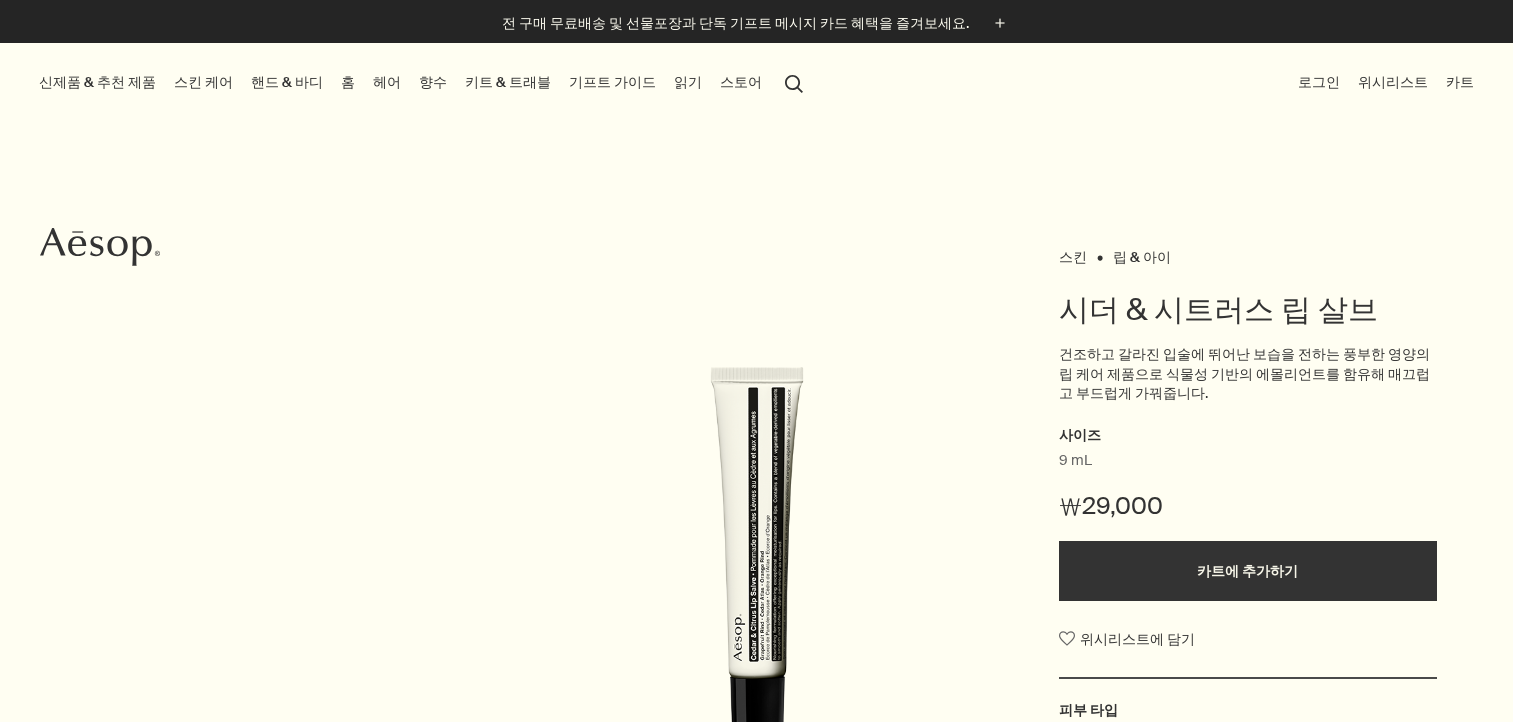 scroll, scrollTop: 0, scrollLeft: 0, axis: both 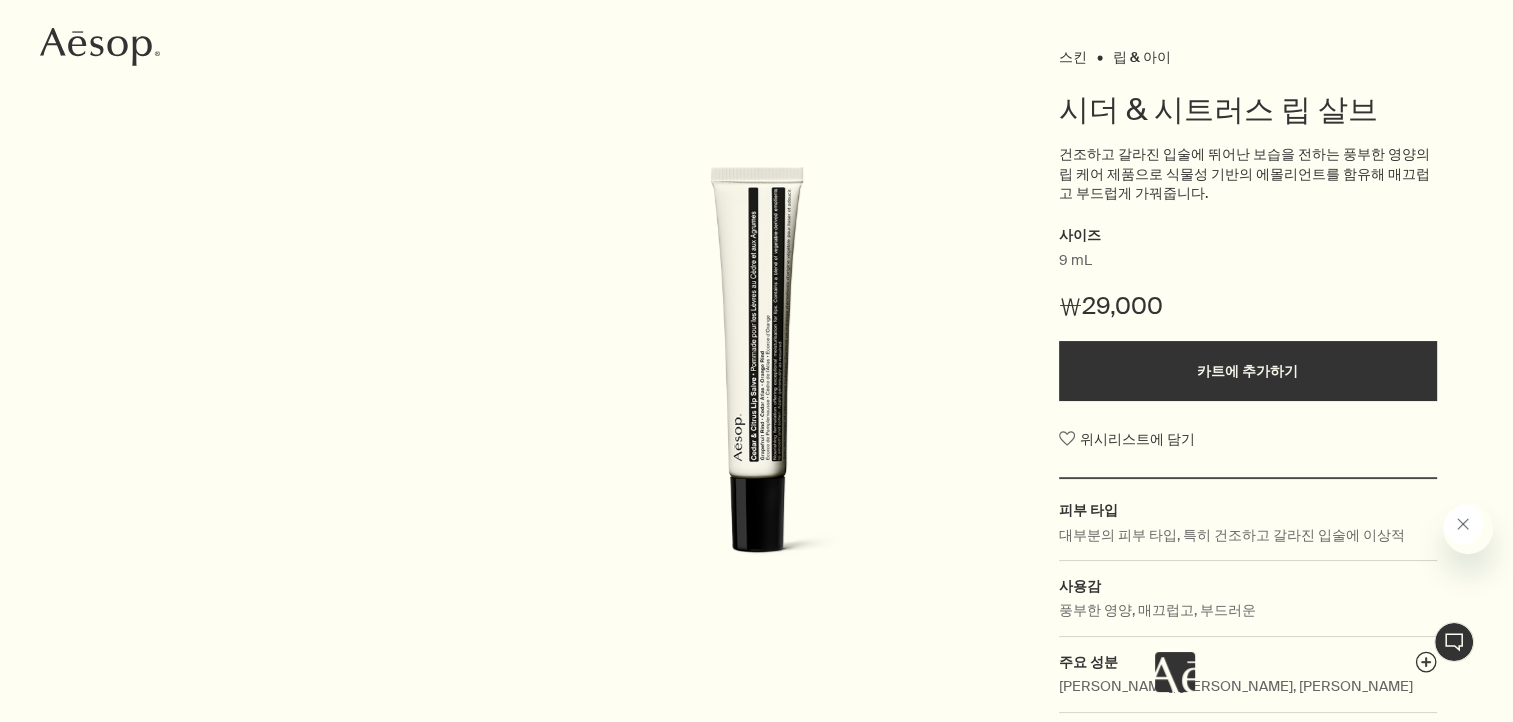 click at bounding box center (1463, 524) 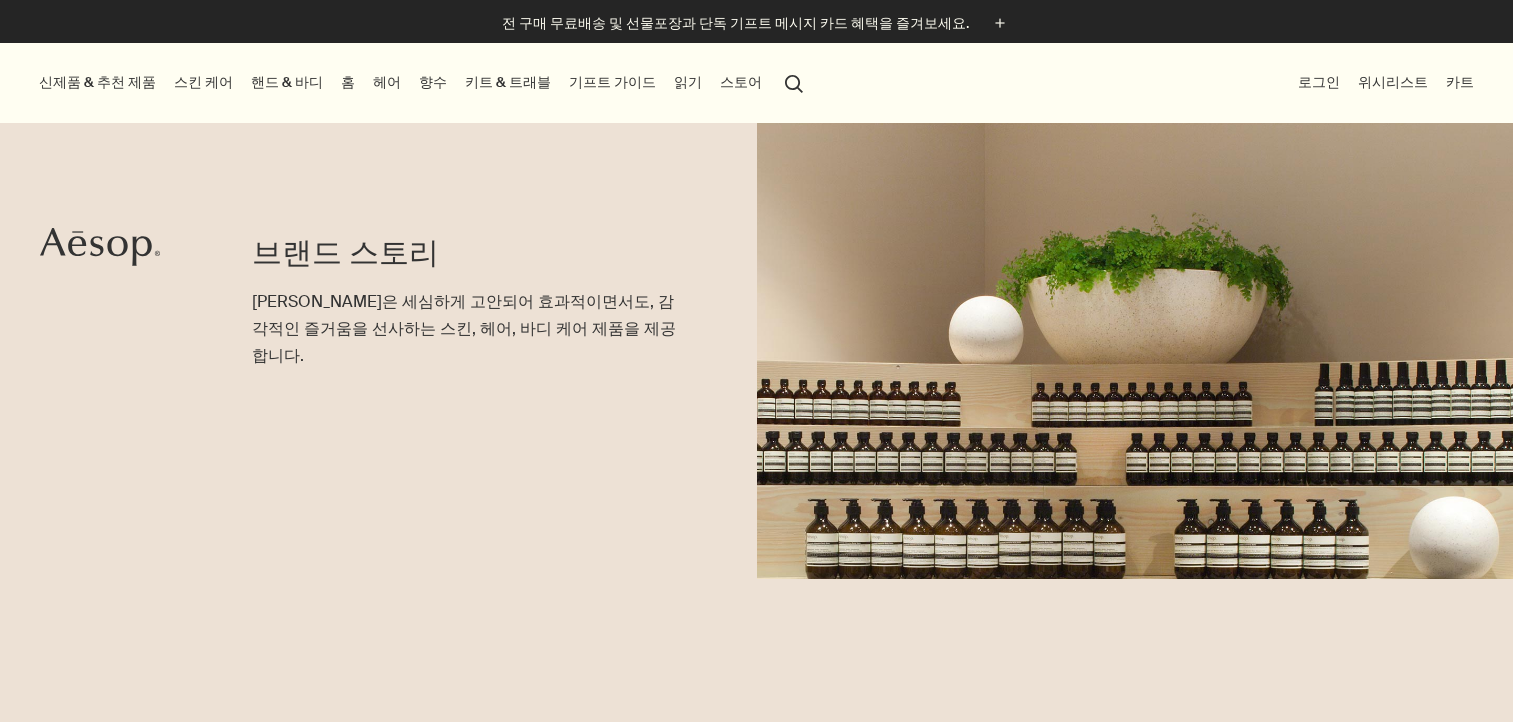 scroll, scrollTop: 0, scrollLeft: 0, axis: both 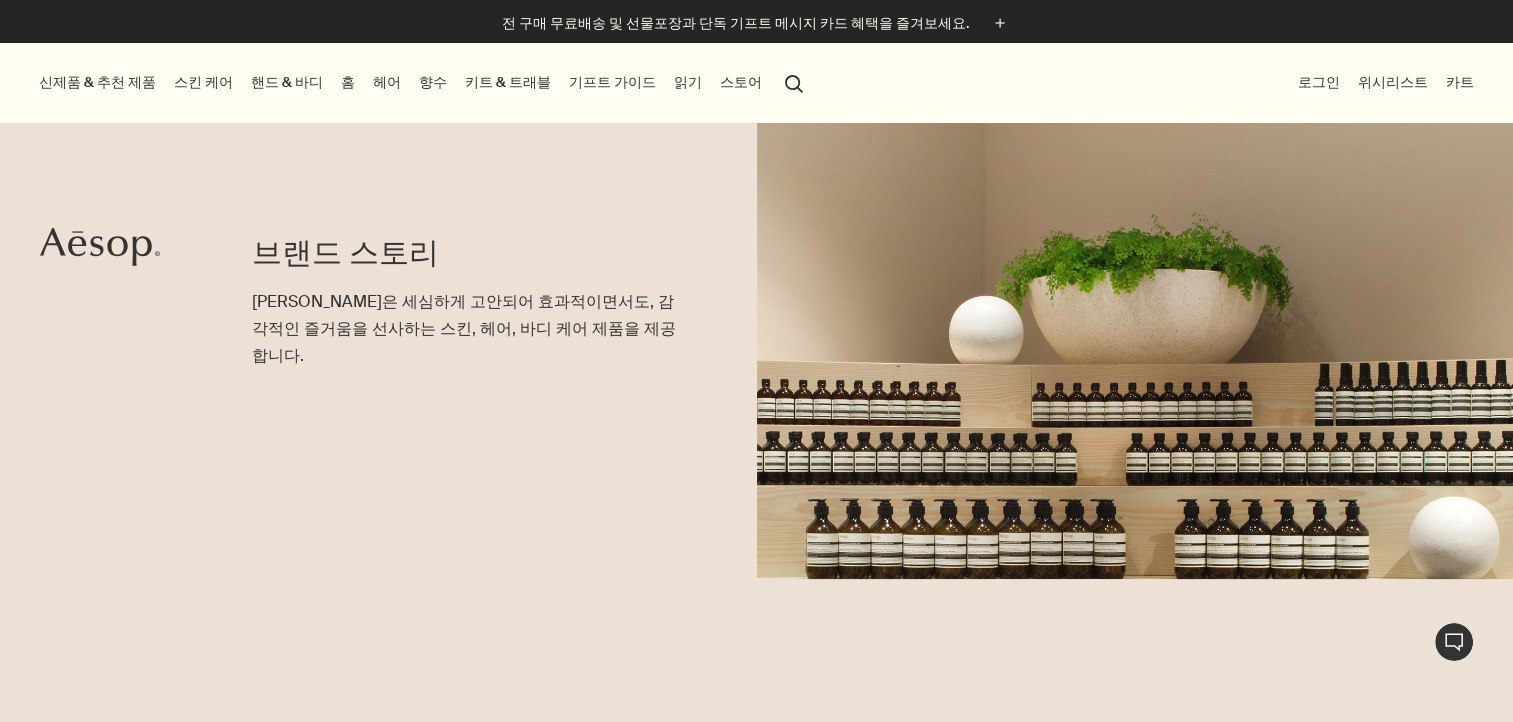 click on "스킨 케어" at bounding box center (203, 82) 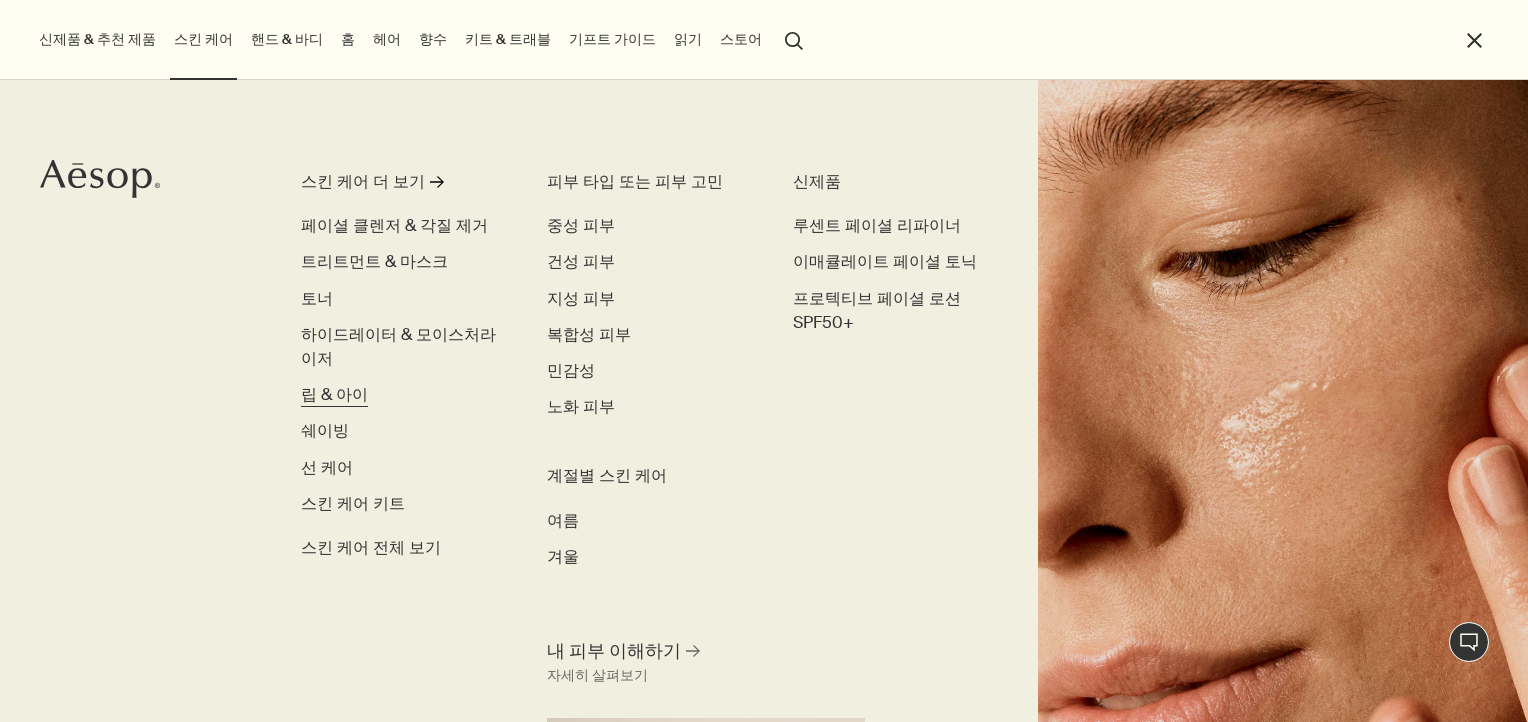 click on "립 & 아이" at bounding box center (334, 394) 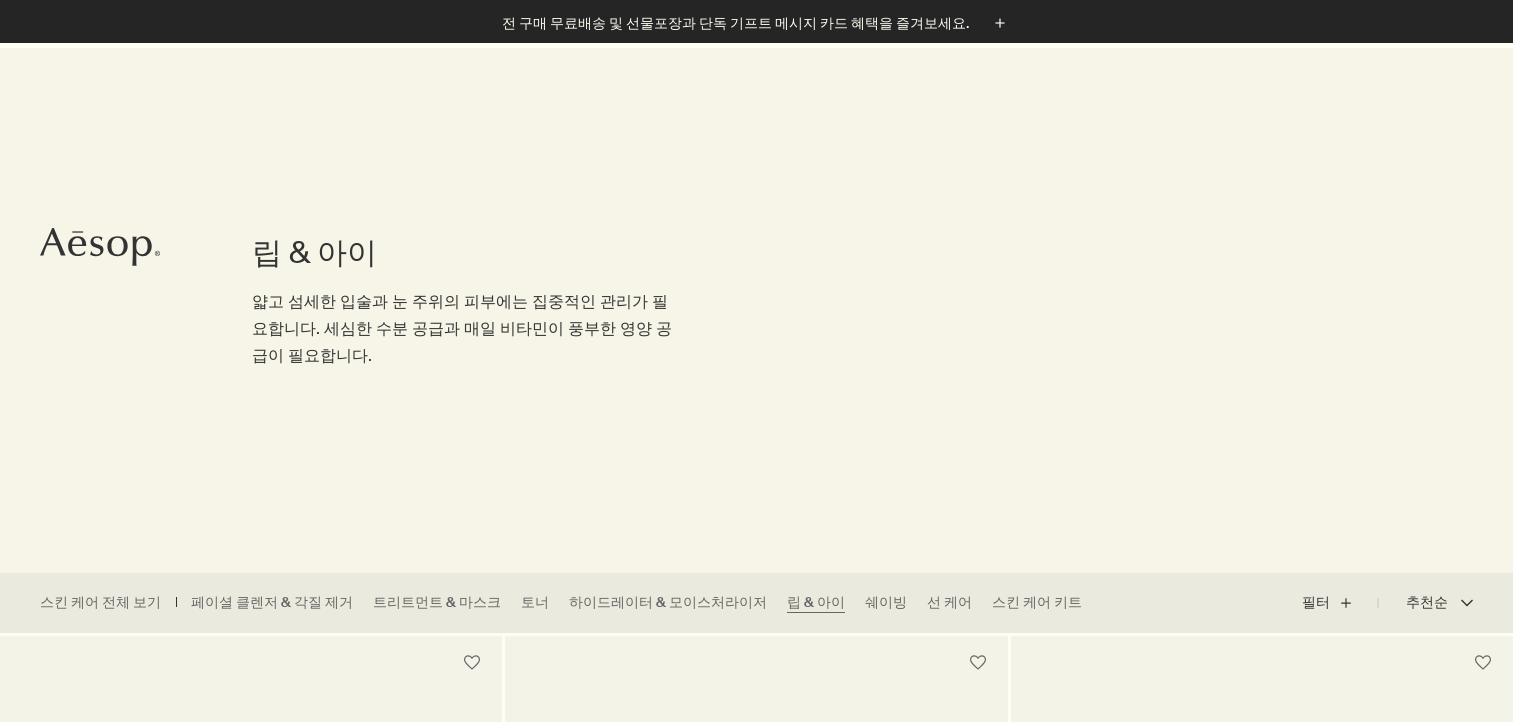 scroll, scrollTop: 500, scrollLeft: 0, axis: vertical 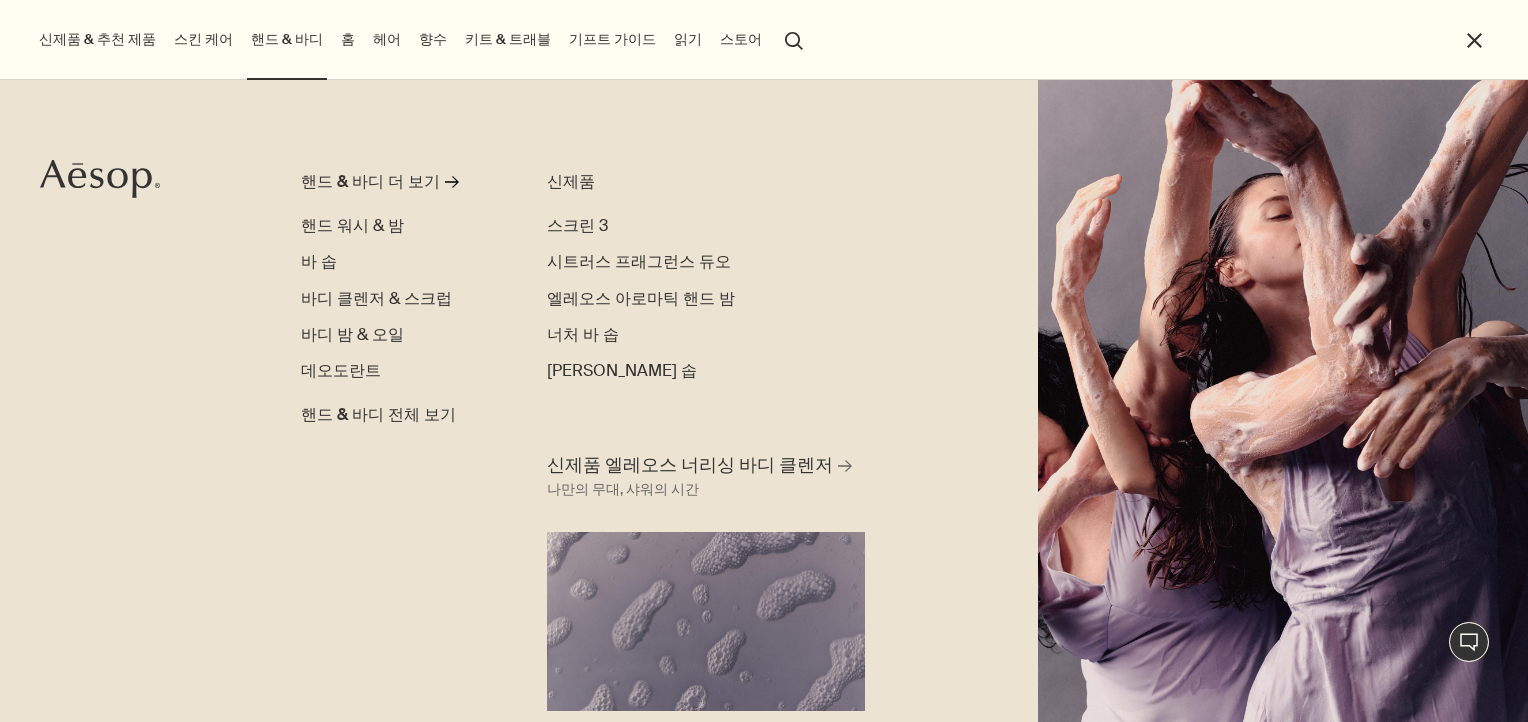click on "핸드 & 바디 더 보기   rightArrow 핸드 워시 & 밤 바 솝 바디 클렌저 & 스크럽  바디 밤 & 오일 데오도란트 핸드 & 바디 전체 보기" at bounding box center (401, 298) 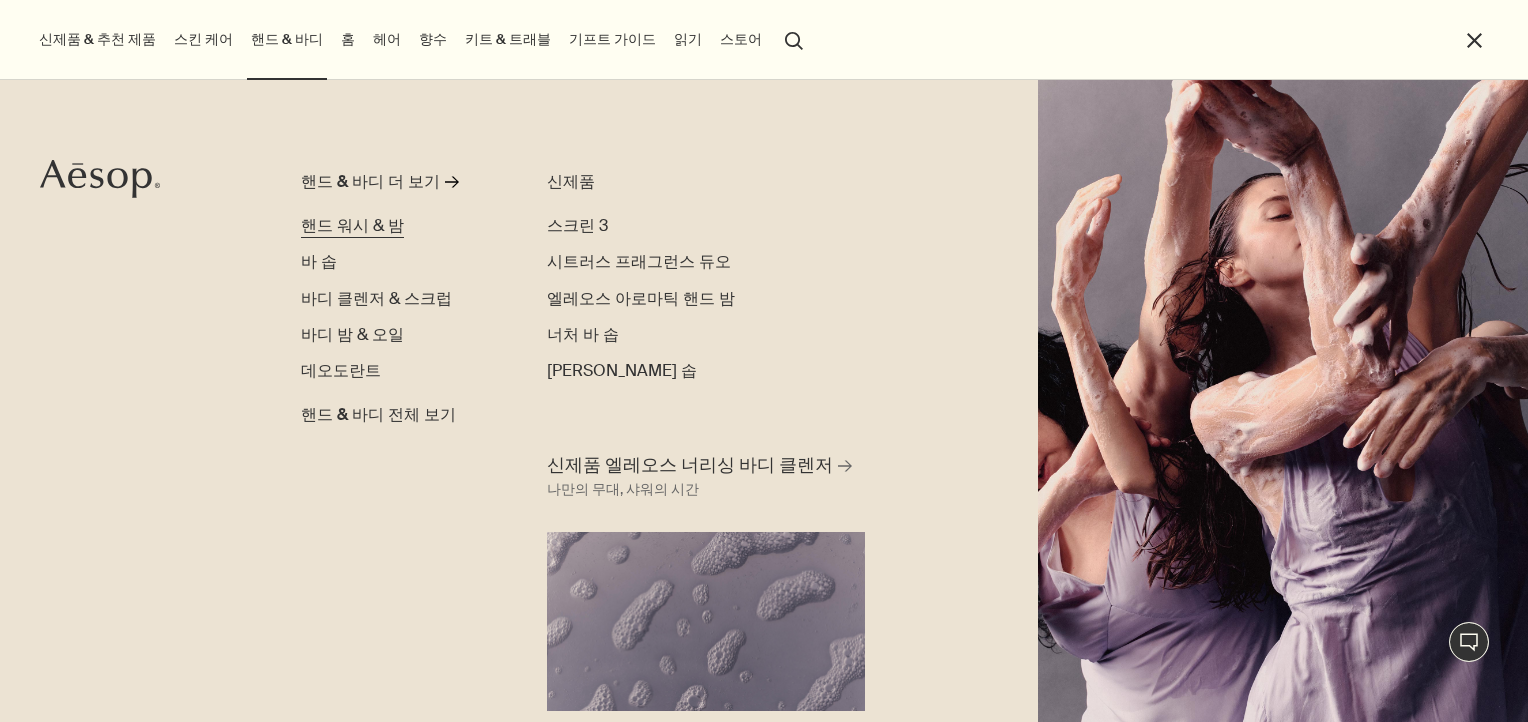 click on "핸드 워시 & 밤" at bounding box center [352, 225] 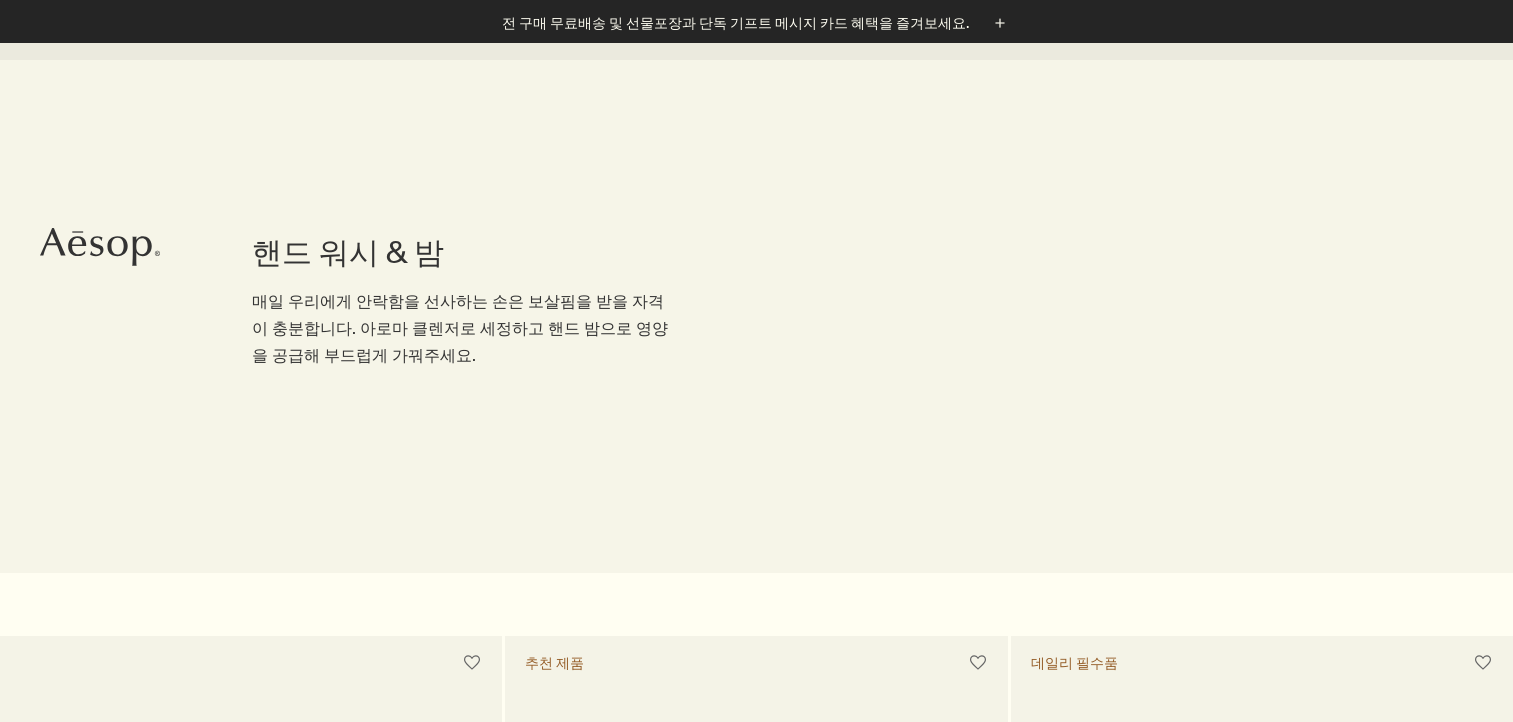 scroll, scrollTop: 598, scrollLeft: 0, axis: vertical 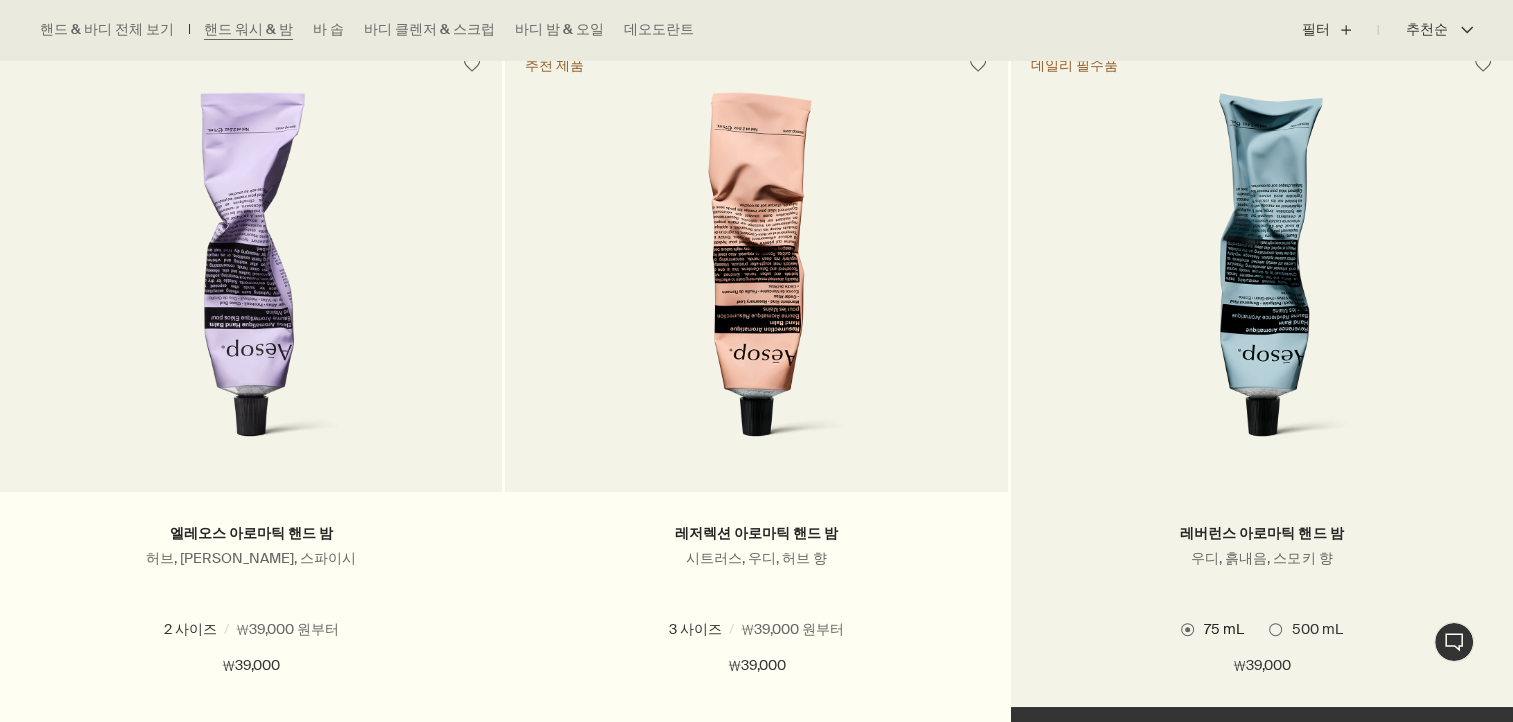 click at bounding box center [1262, 277] 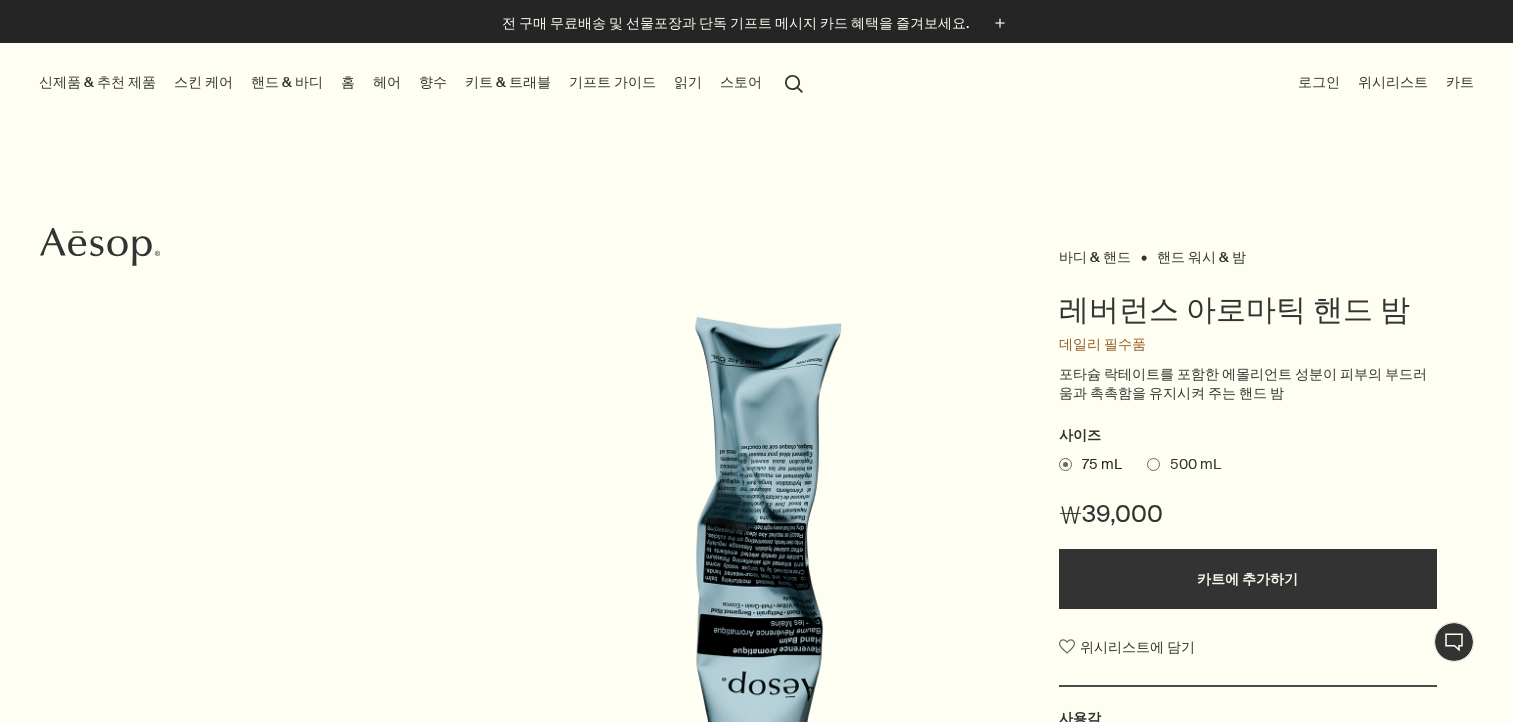 scroll, scrollTop: 0, scrollLeft: 0, axis: both 